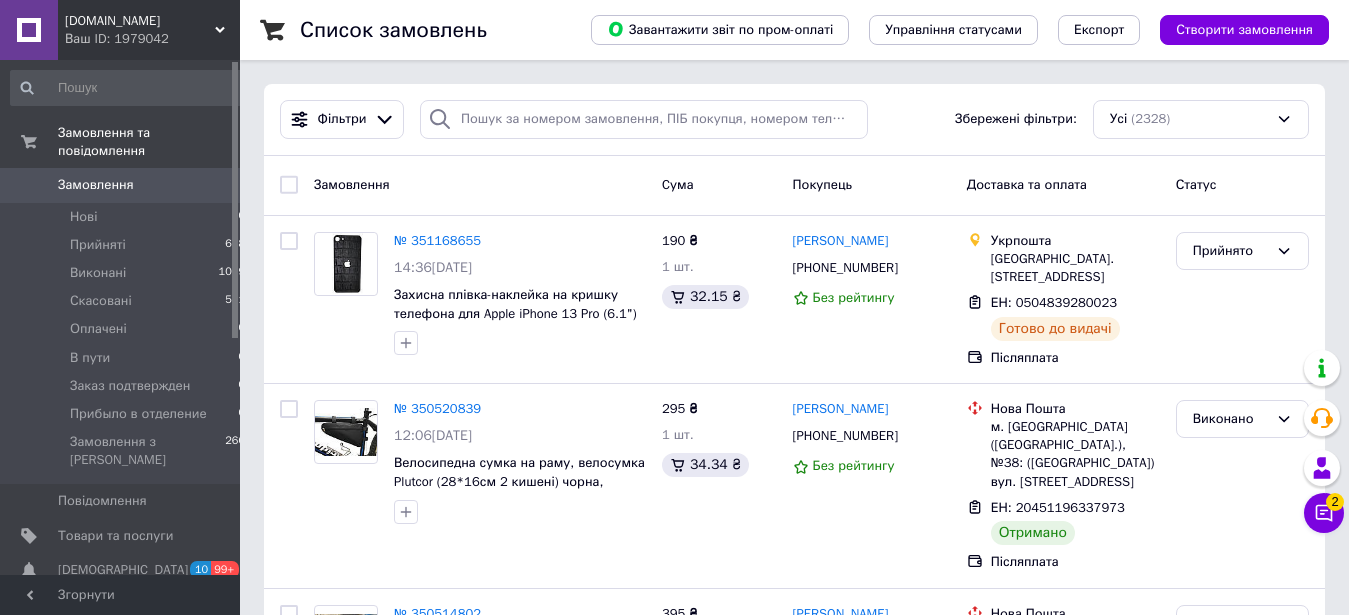 scroll, scrollTop: 0, scrollLeft: 0, axis: both 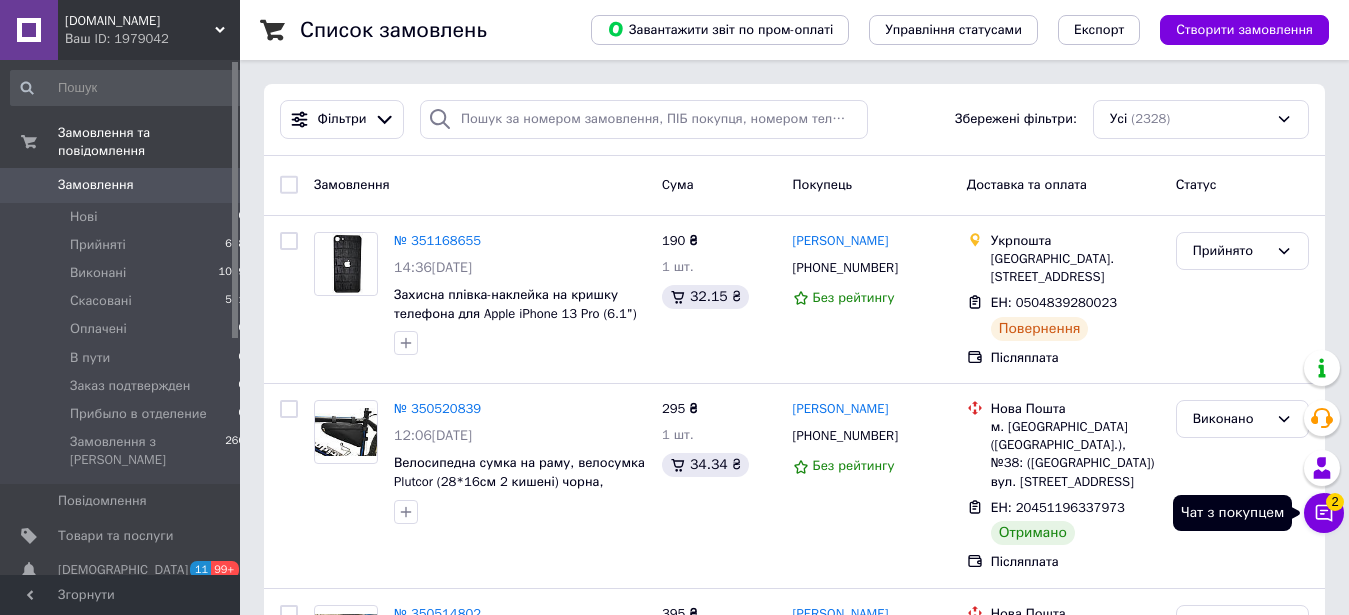 click 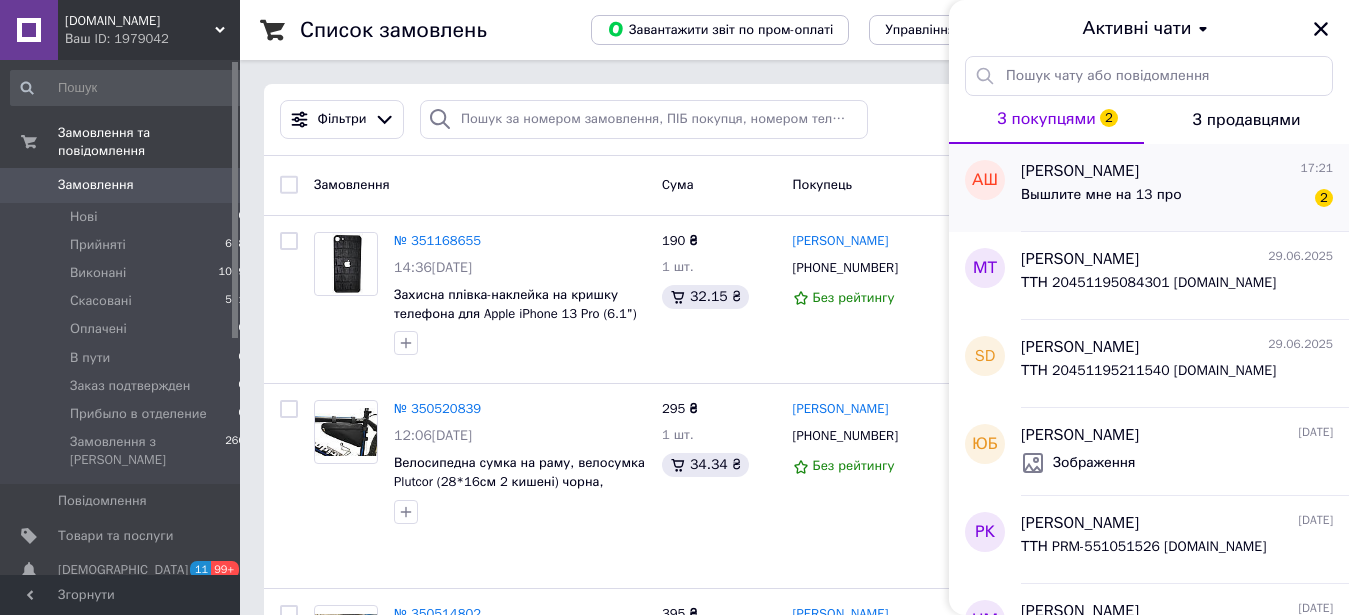 click on "Вышлите мне на 13 про 2" at bounding box center (1177, 199) 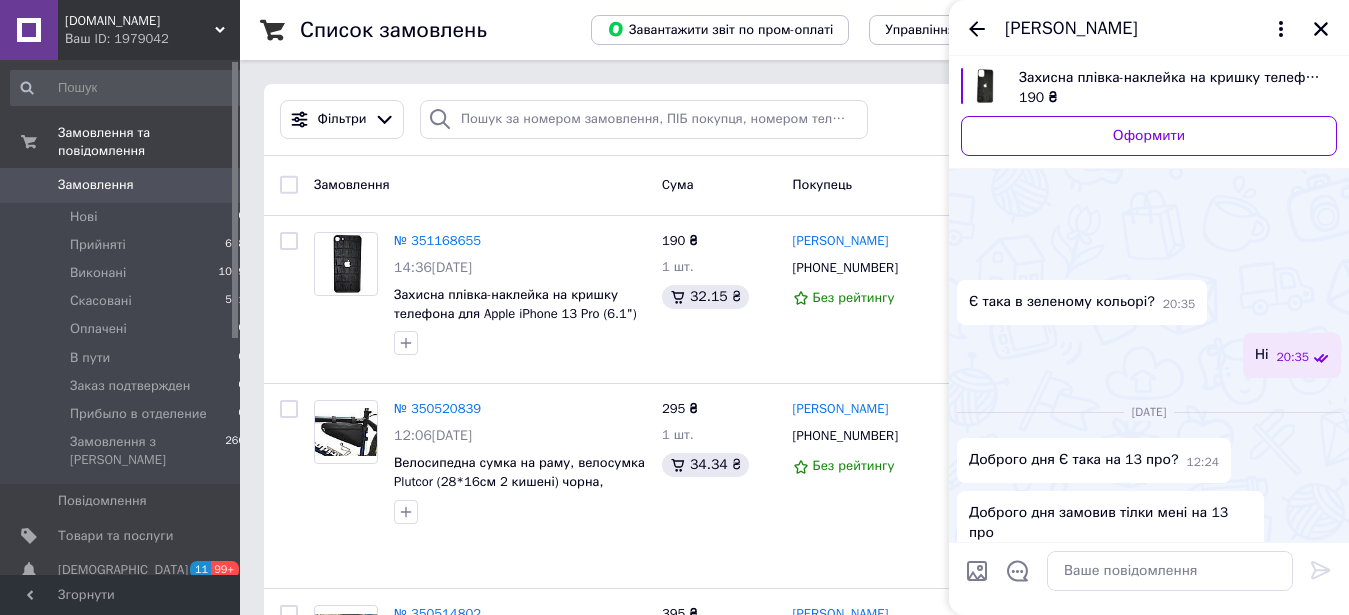 scroll, scrollTop: 629, scrollLeft: 0, axis: vertical 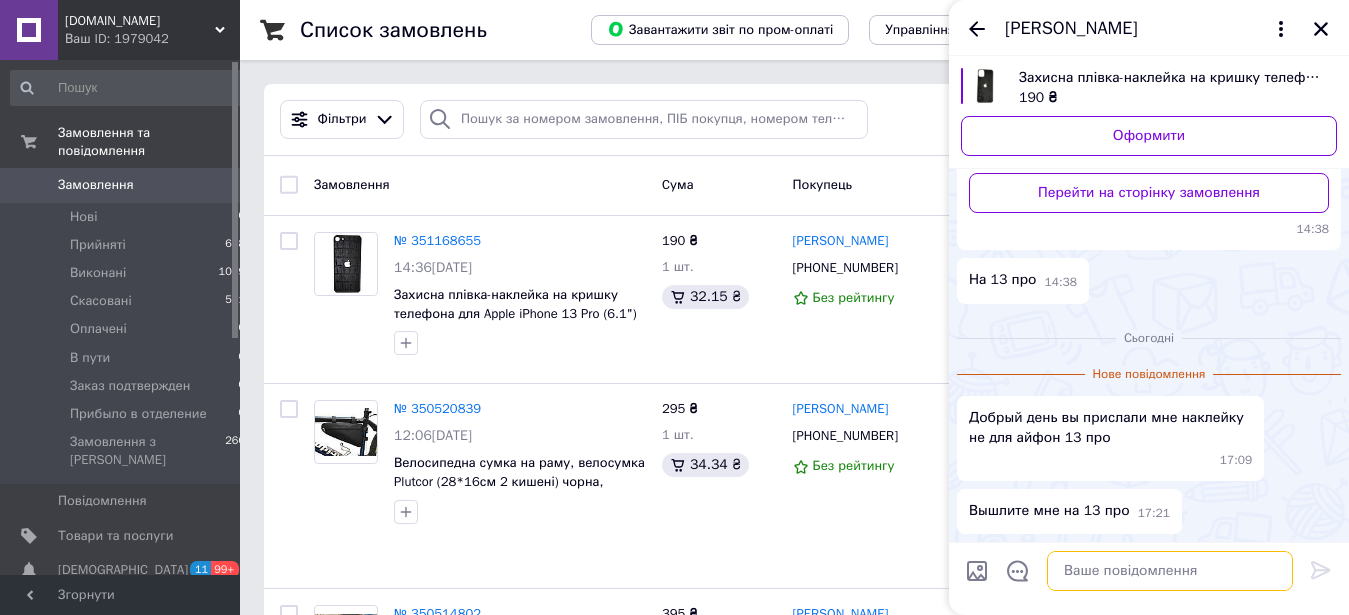 click at bounding box center [1170, 571] 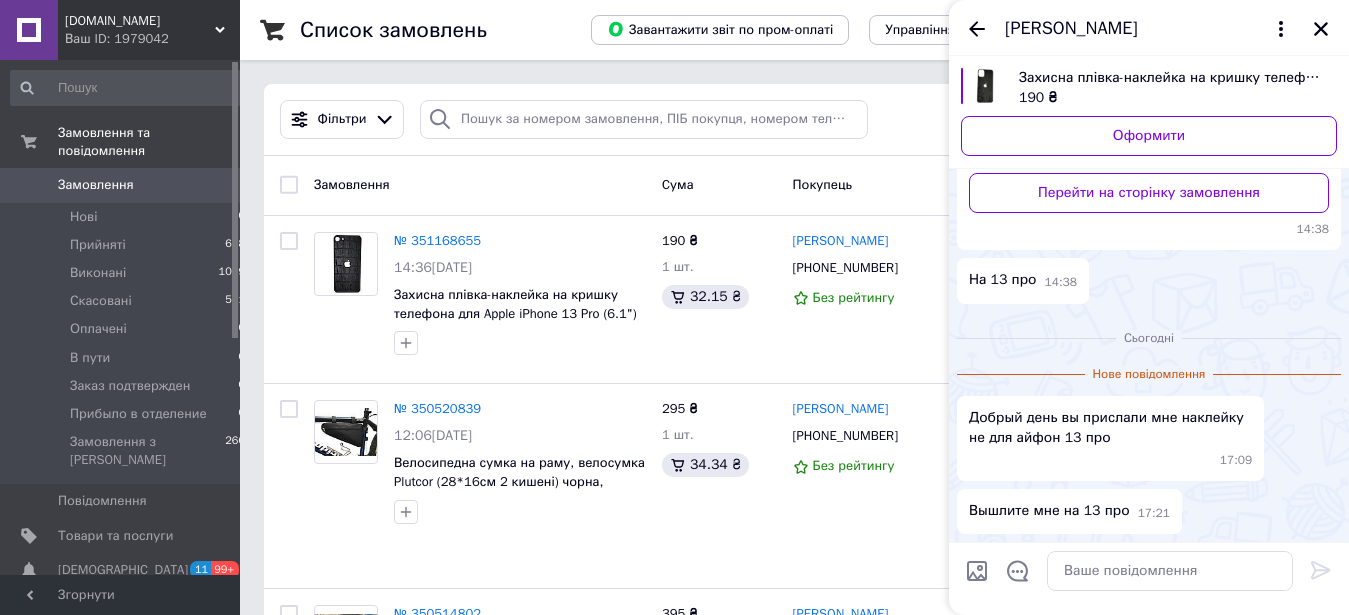 click on "Список замовлень   Завантажити звіт по пром-оплаті Управління статусами Експорт Створити замовлення Фільтри Збережені фільтри: Усі (2328) Замовлення Cума Покупець Доставка та оплата Статус № 351168655 14:36, 04.07.2025 Захисна плівка-наклейка на кришку телефона для Apple iPhone 13 Pro (6.1") Crocodile black 190 ₴ 1 шт. 32.15 ₴ Александр Шуть +380956772926 Без рейтингу Укрпошта Верхнеднепровск, 51600, вул. Кам'янська, 8 ЕН: 0504839280023 Повернення Післяплата Прийнято № 350520839 12:06, 30.06.2025 Велосипедна сумка на раму, велосумка Plutcor (28*16см 2 кишені) чорна, Україна 295 ₴ 1 шт. 34.34 ₴ Сергей Атасов +380967928775 Без рейтингу 99% 1" at bounding box center (794, 2147) 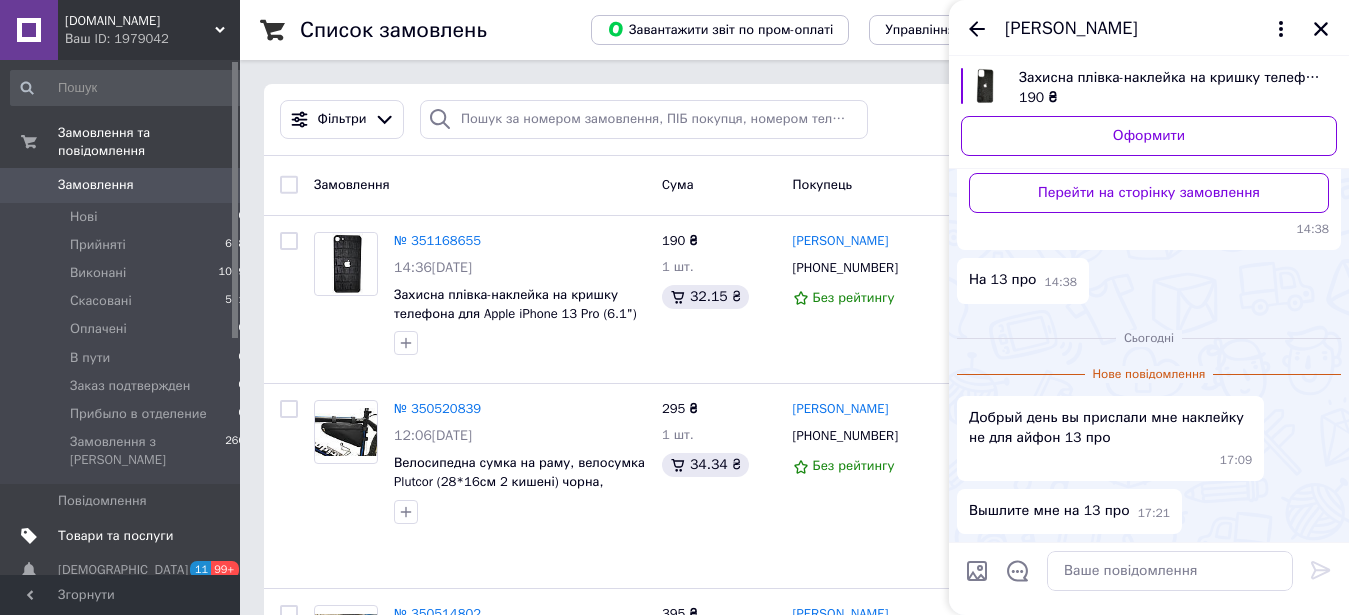 click on "Товари та послуги" at bounding box center [115, 536] 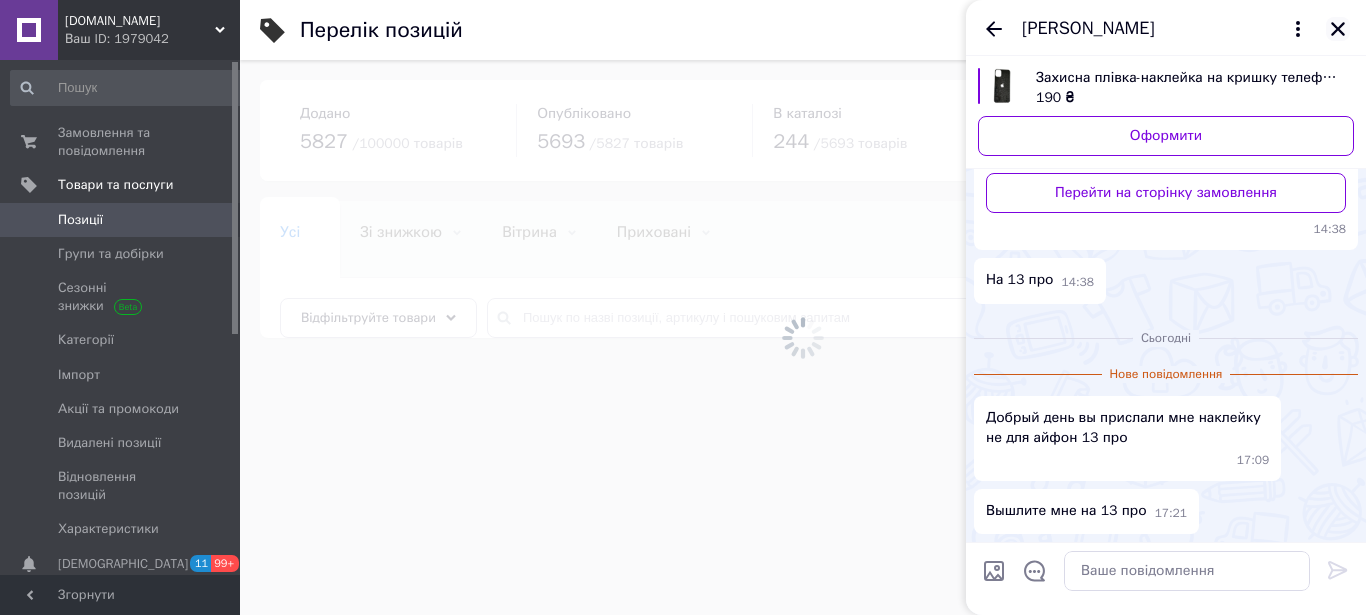click 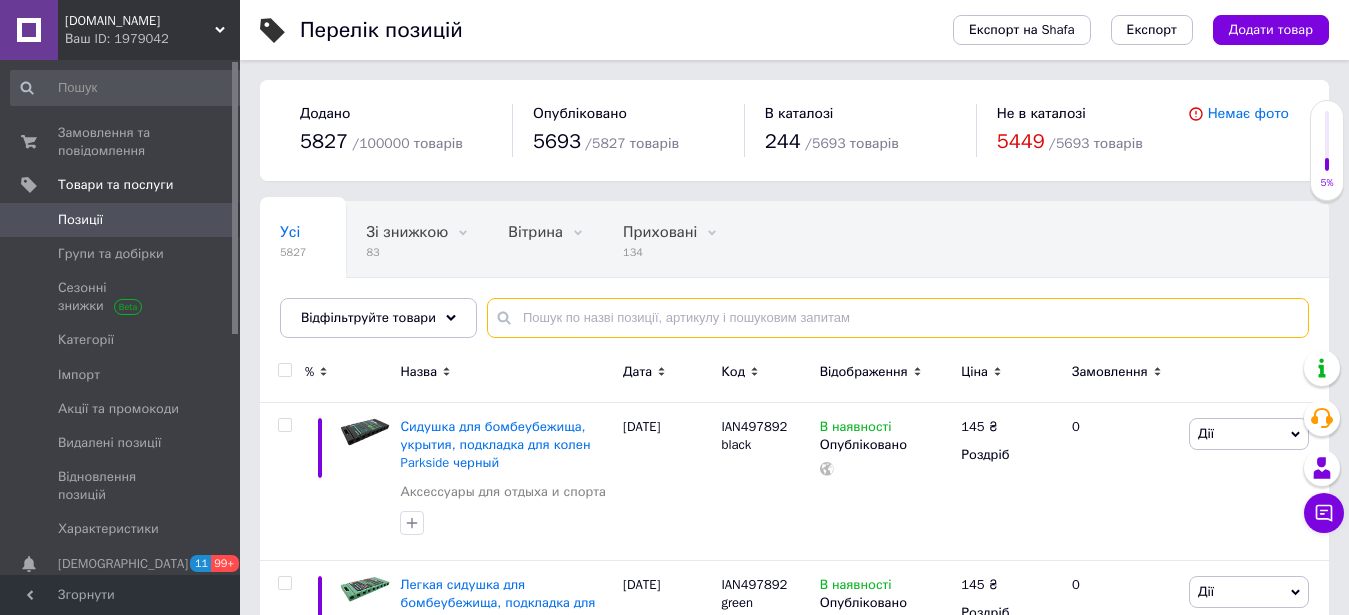 click at bounding box center (898, 318) 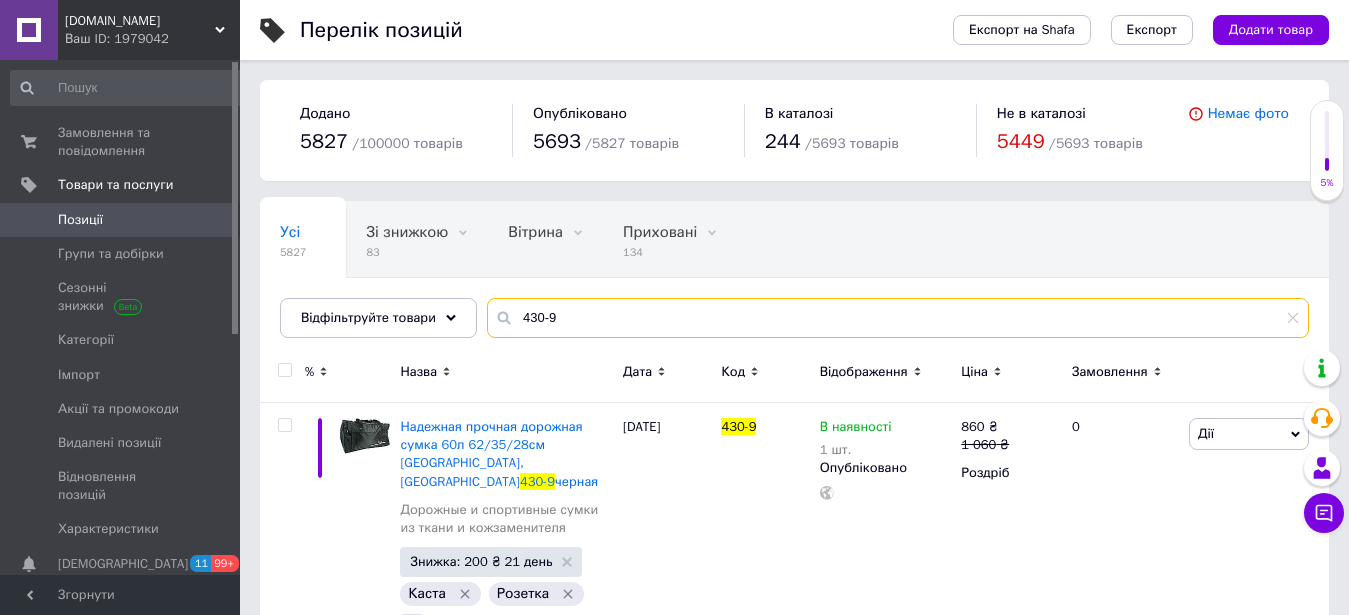 scroll, scrollTop: 50, scrollLeft: 0, axis: vertical 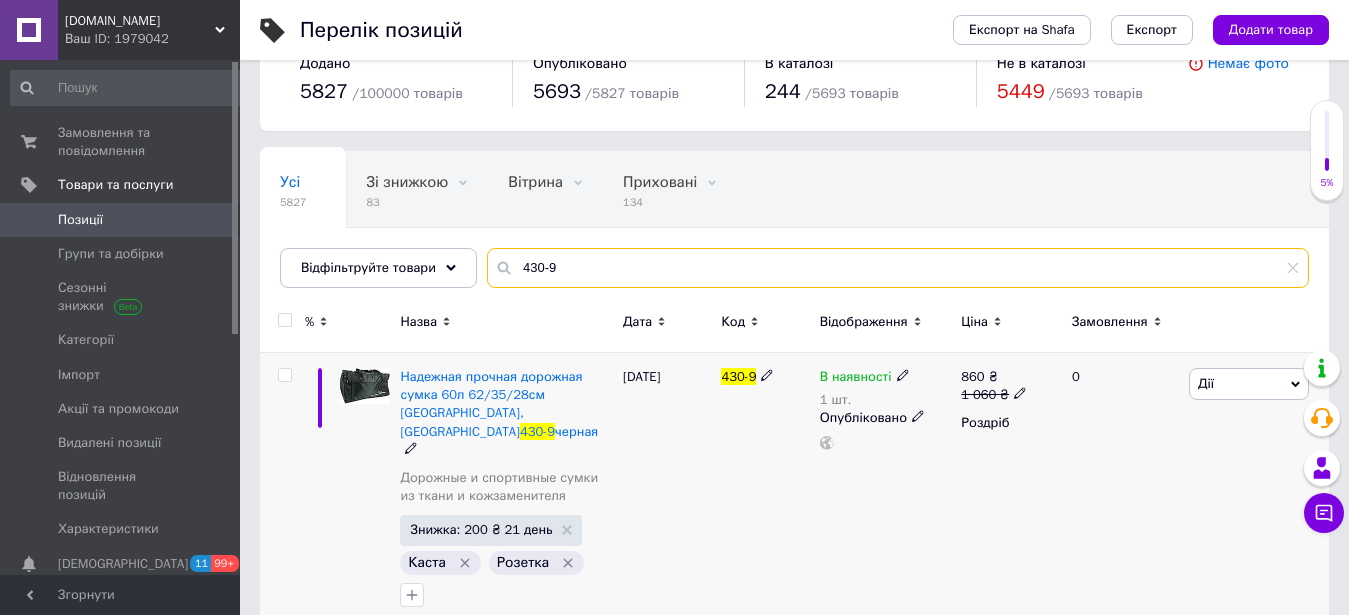 type on "430-9" 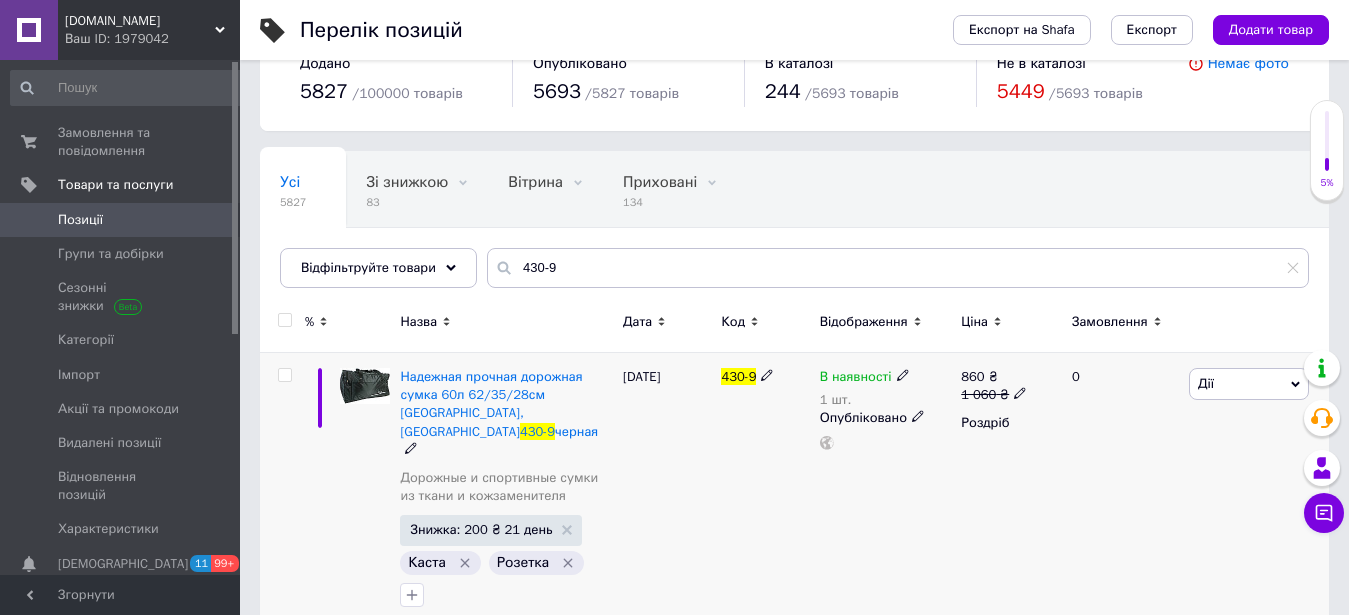 click 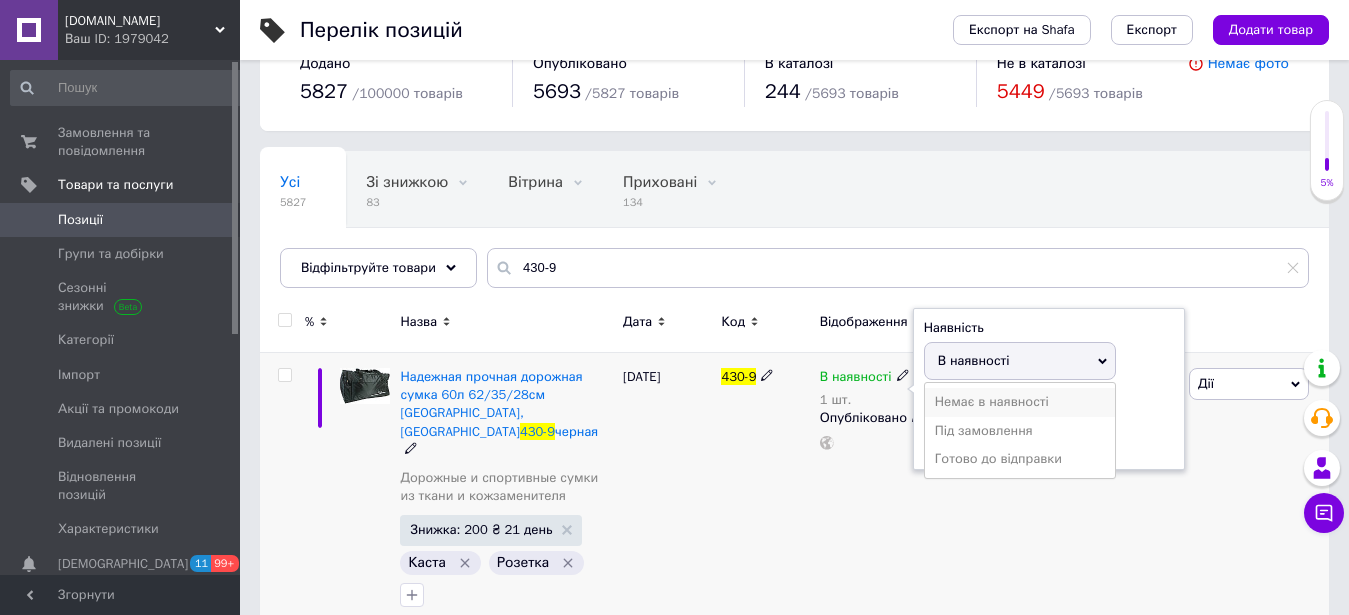 click on "Немає в наявності" at bounding box center (1020, 402) 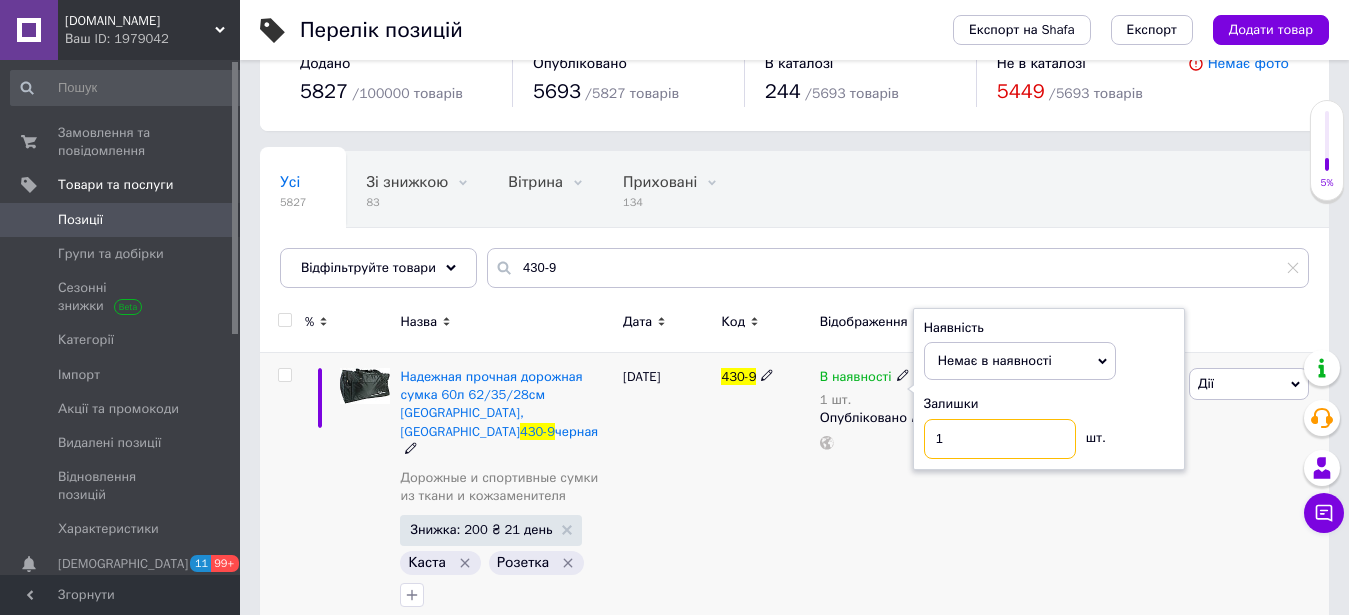 click on "1" at bounding box center [1000, 439] 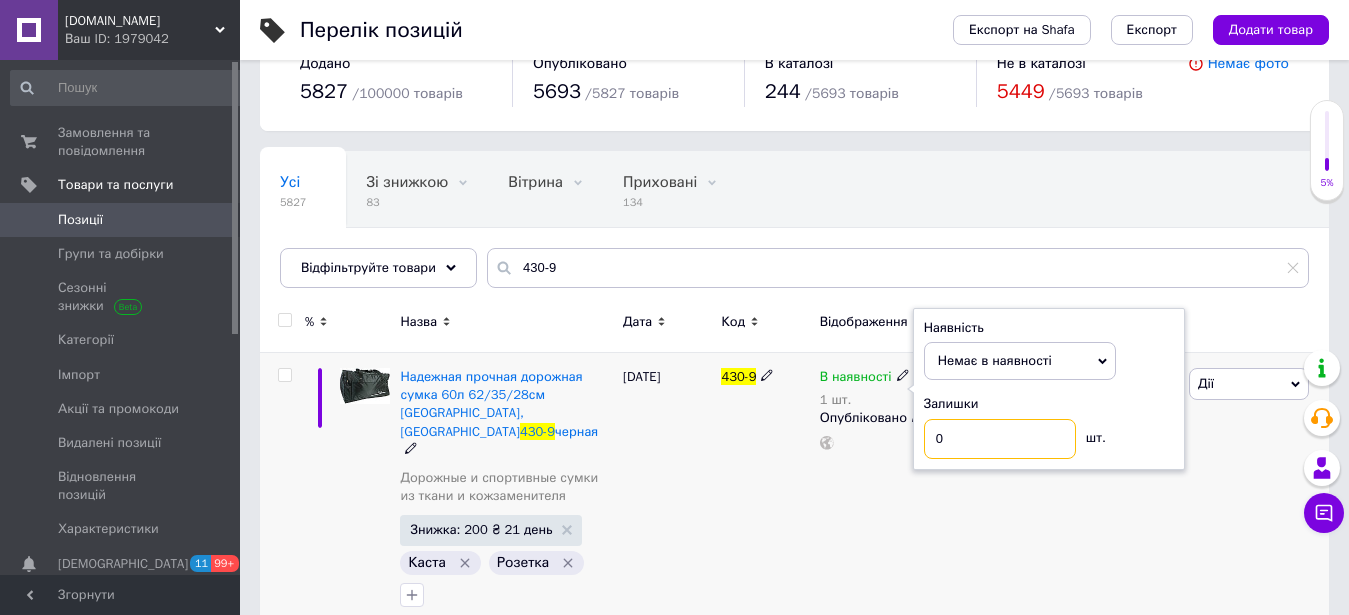 type on "0" 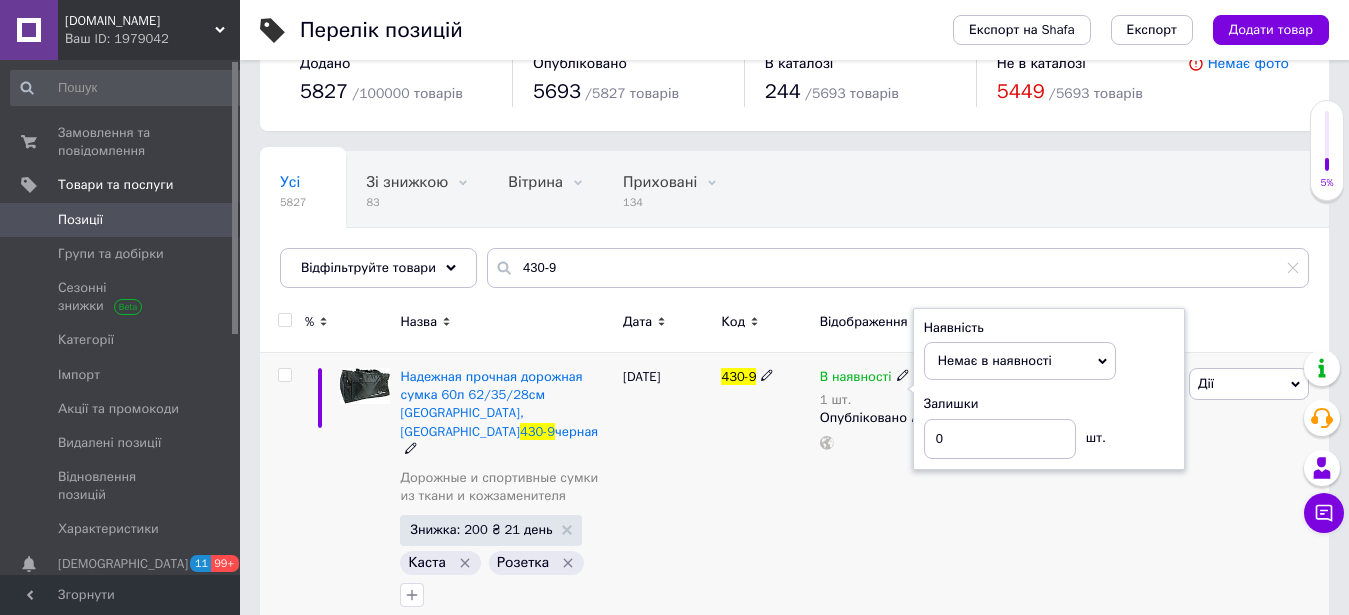 click on "В наявності 1 шт. Наявність Немає в наявності В наявності Під замовлення Готово до відправки Залишки 0 шт. Опубліковано" at bounding box center [886, 492] 